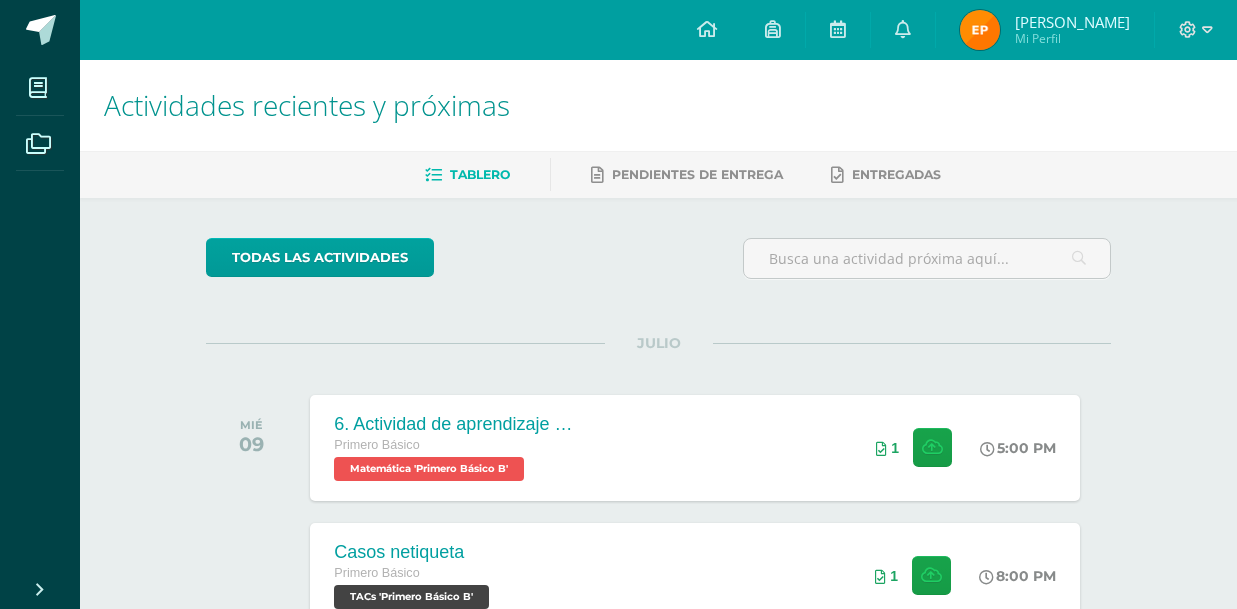 scroll, scrollTop: 624, scrollLeft: 0, axis: vertical 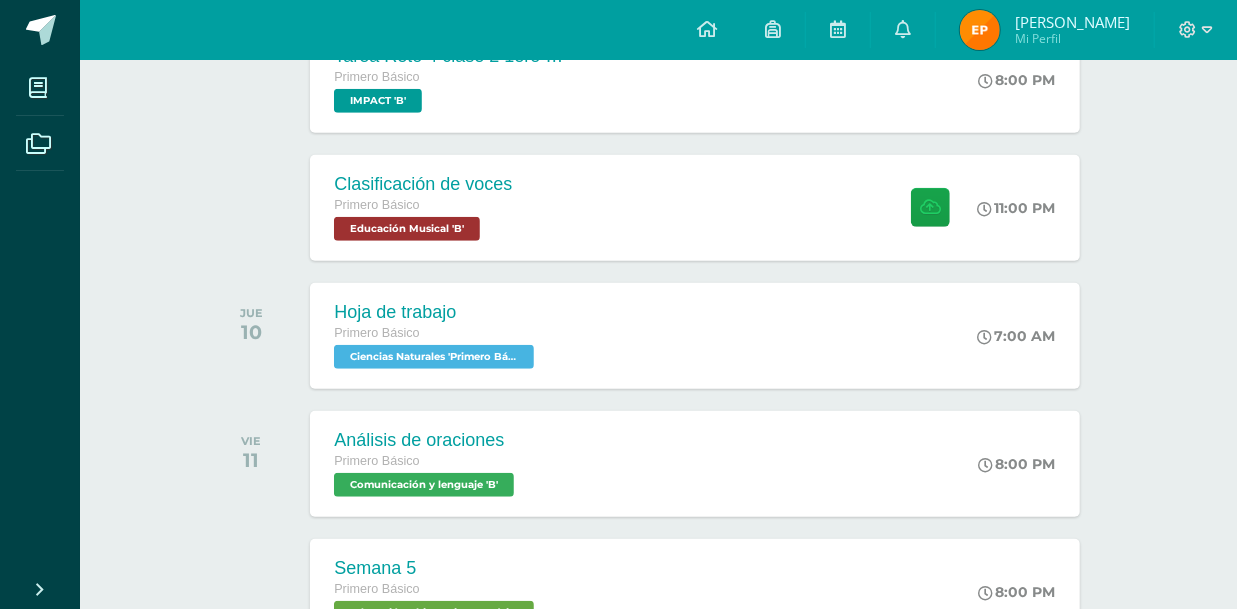 click on "Actividades recientes y próximas
Tablero
Pendientes de entrega
Entregadas
todas las Actividades
No tienes actividades
Échale un vistazo a los demás períodos o  sal y disfruta del sol
JULIO
MIÉ
09
6. Actividad de aprendizaje - Resta de Polinomios
Primero Básico
Matemática 'Primero Básico B'
1" at bounding box center (658, 464) 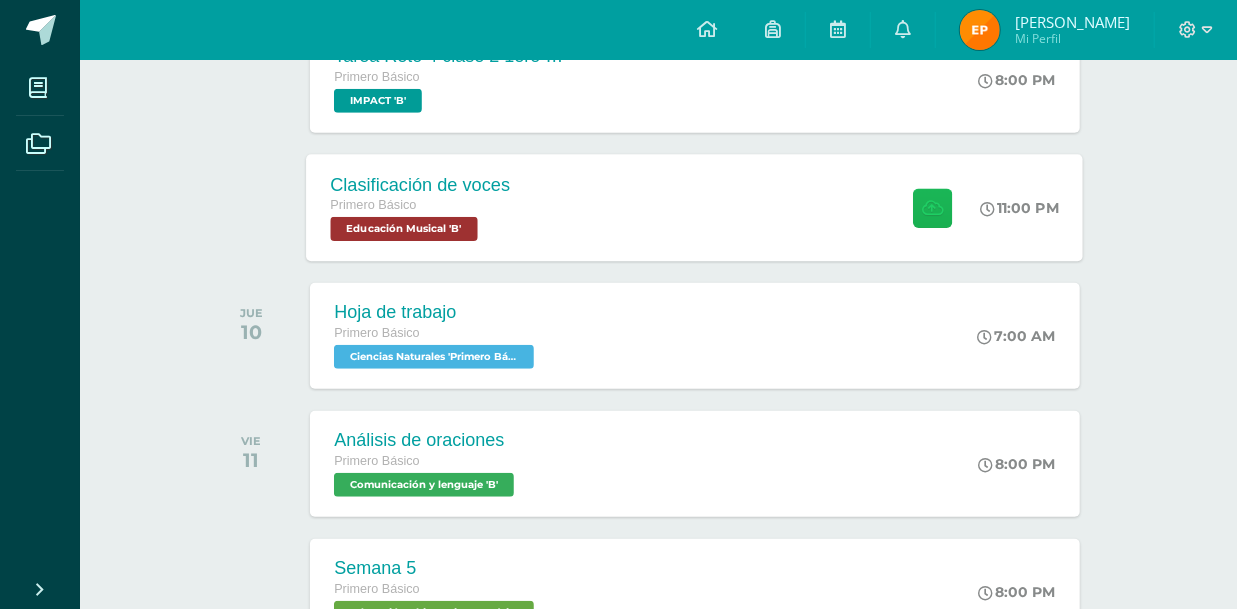 click at bounding box center [932, 207] 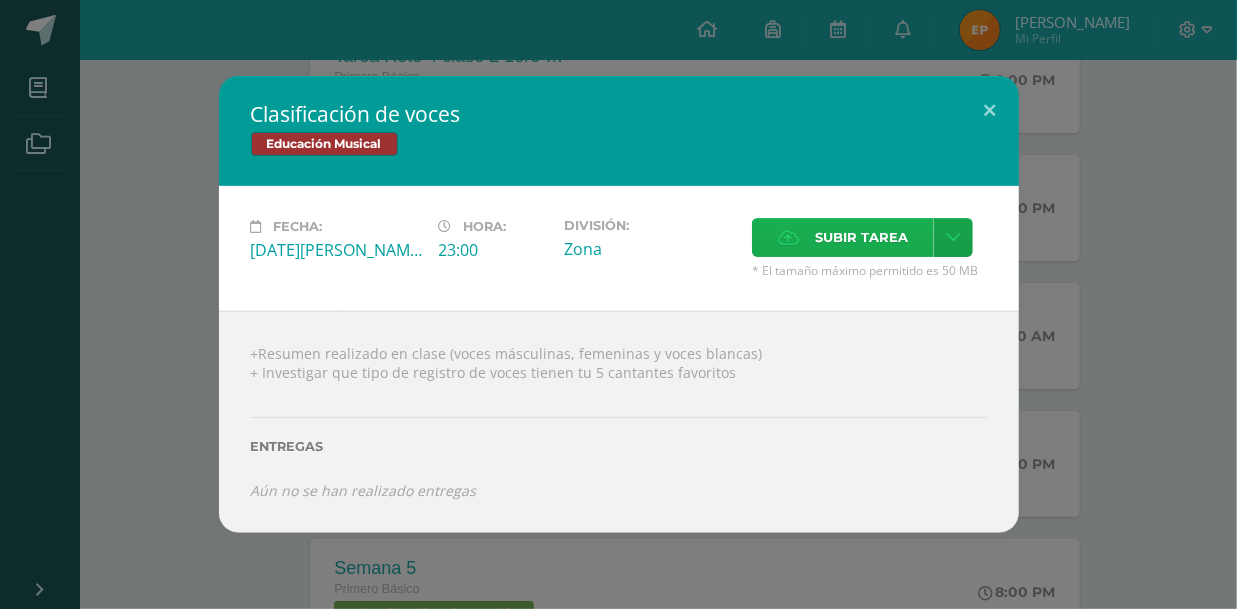 click on "Subir tarea" at bounding box center [861, 237] 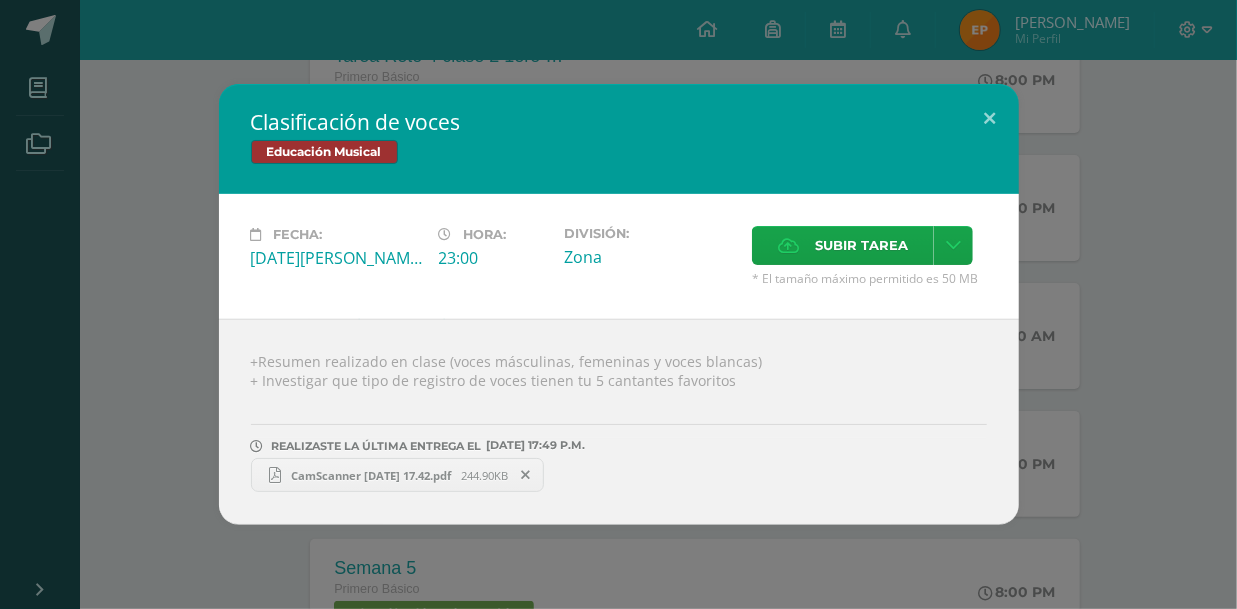 click on "CamScanner [DATE] 17.42.pdf" at bounding box center (371, 475) 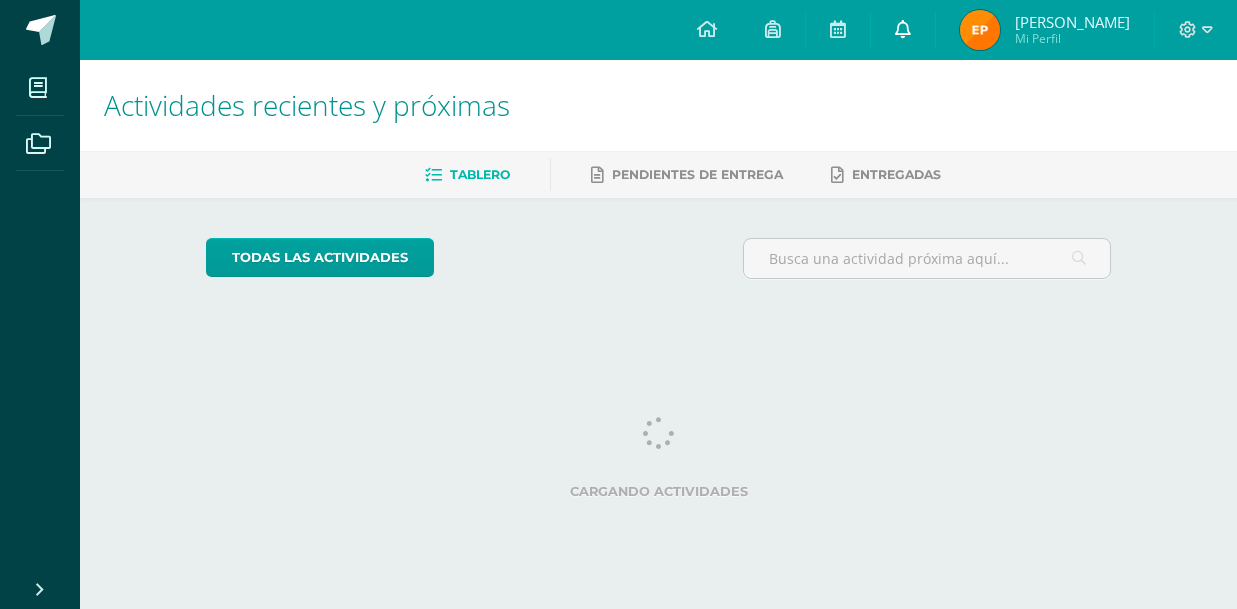 click at bounding box center [903, 30] 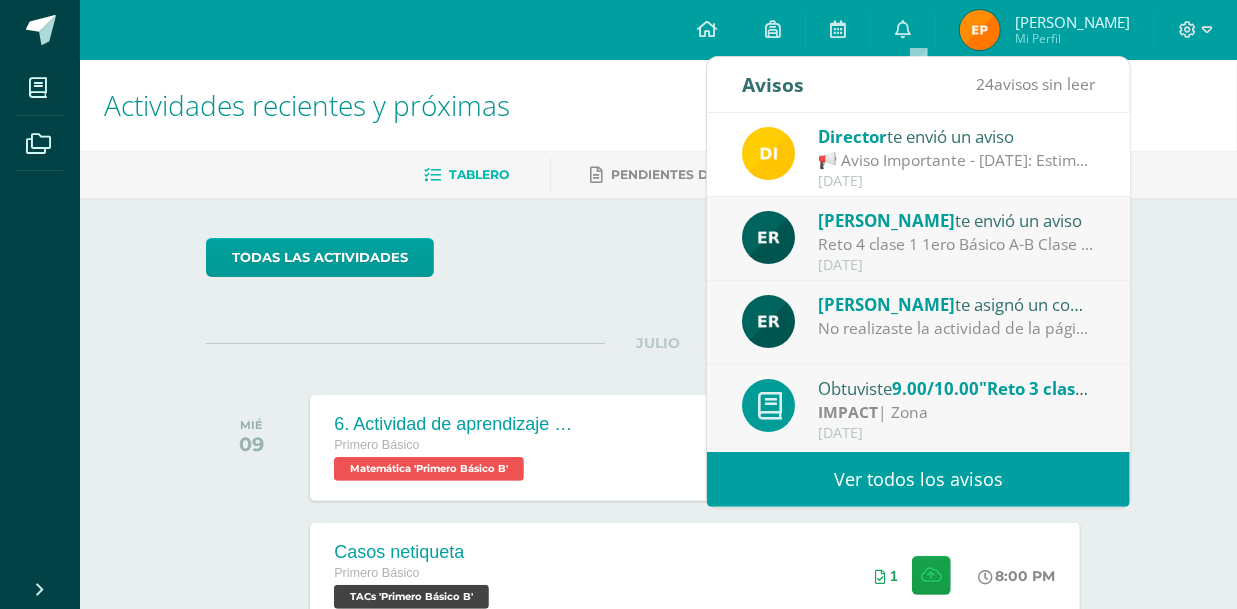 click on "Reto 4 clase 1 1ero  Básico A-B Clase virtual  Classroom [DATE]:
Estimados padres de familia y estudiantes espero que se encuentren bien.
Para los estudiantes que no se pudieron conectar a la clase virtual del día [PERSON_NAME][DATE] pueden encontrar en classroom la actividad realizada en clase virtual Reto 4 clase 1
Atentamente,
Miss [PERSON_NAME]" at bounding box center (957, 244) 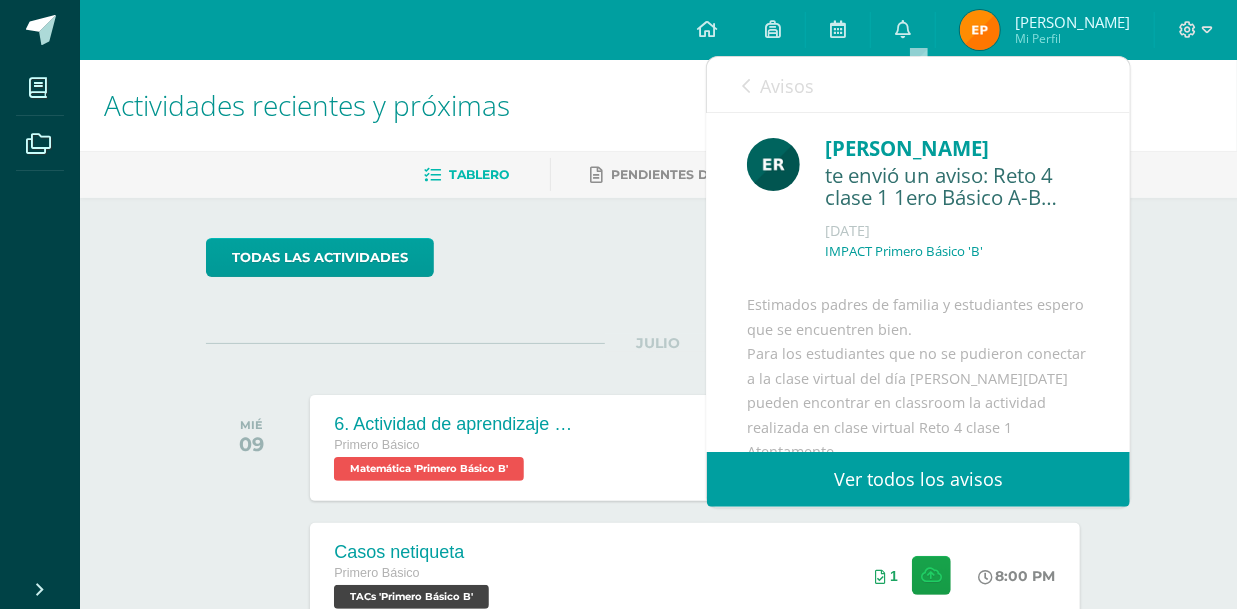 scroll, scrollTop: 96, scrollLeft: 0, axis: vertical 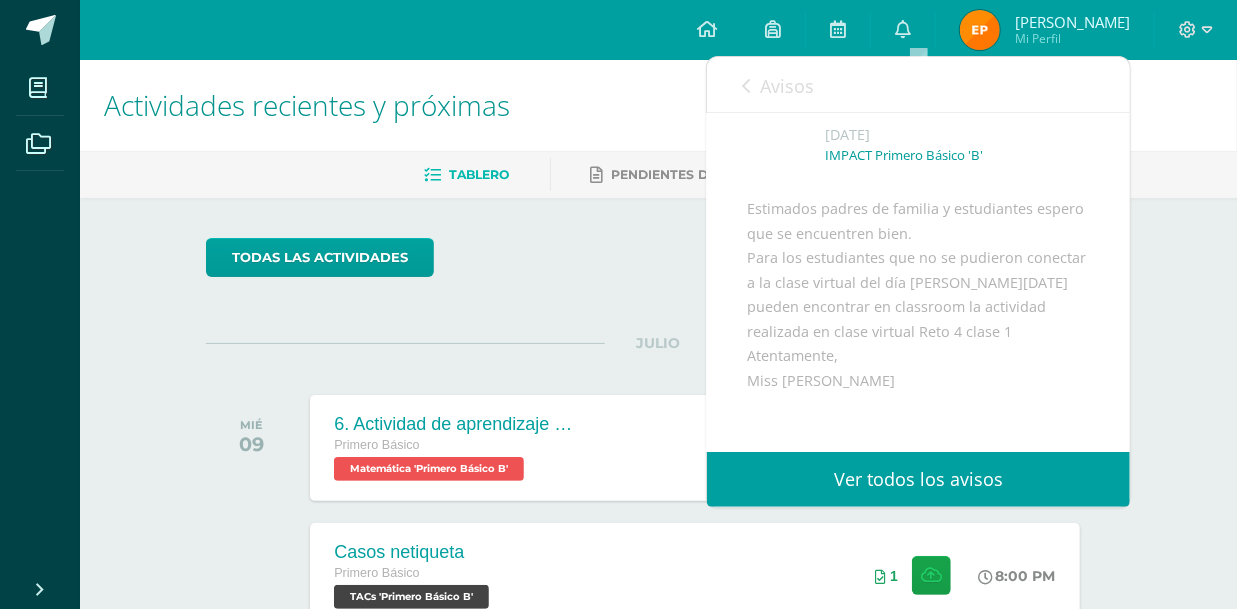 click on "Avisos" at bounding box center (787, 86) 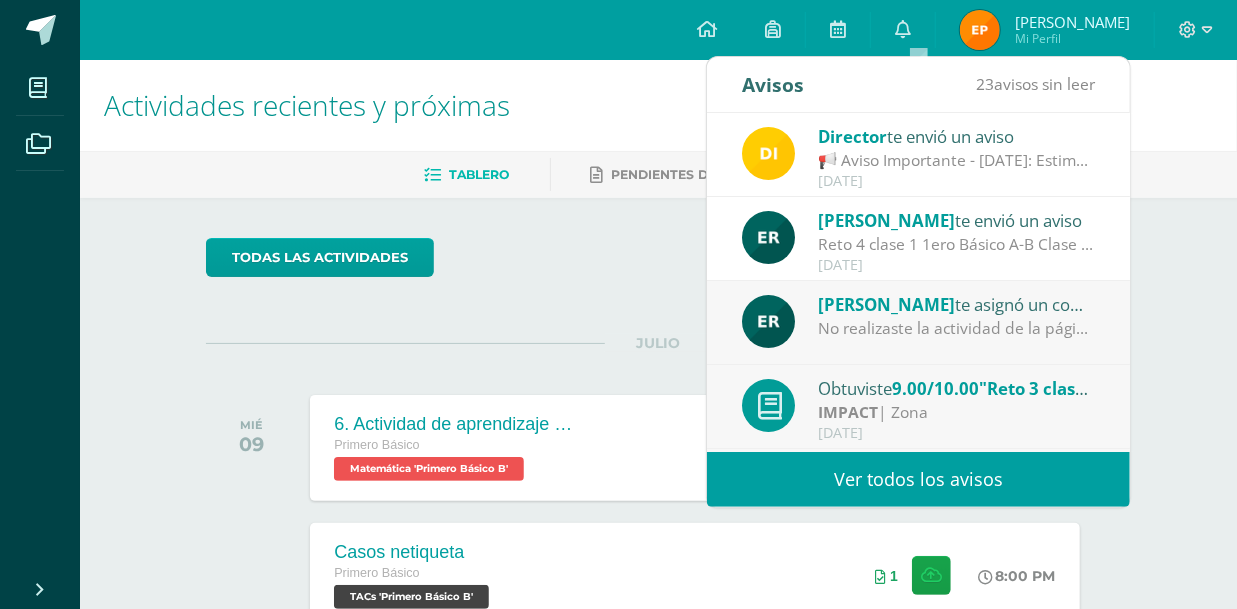 click on "No realizaste la actividad de la página 35" at bounding box center [957, 328] 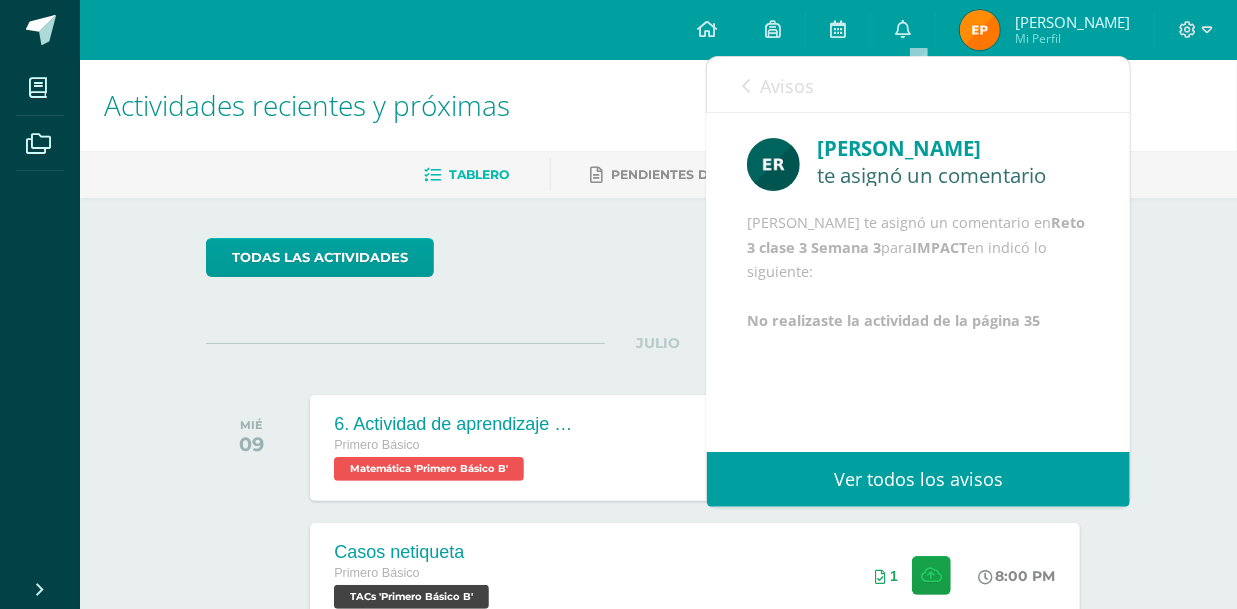 scroll, scrollTop: 0, scrollLeft: 0, axis: both 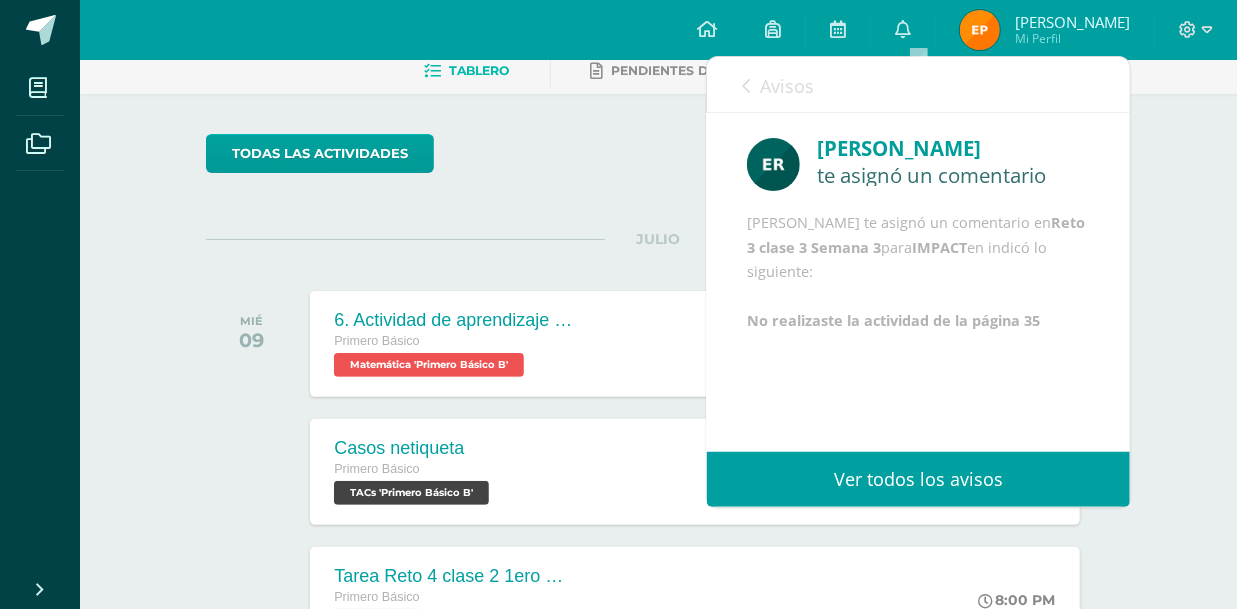 click on "Avisos" at bounding box center (787, 86) 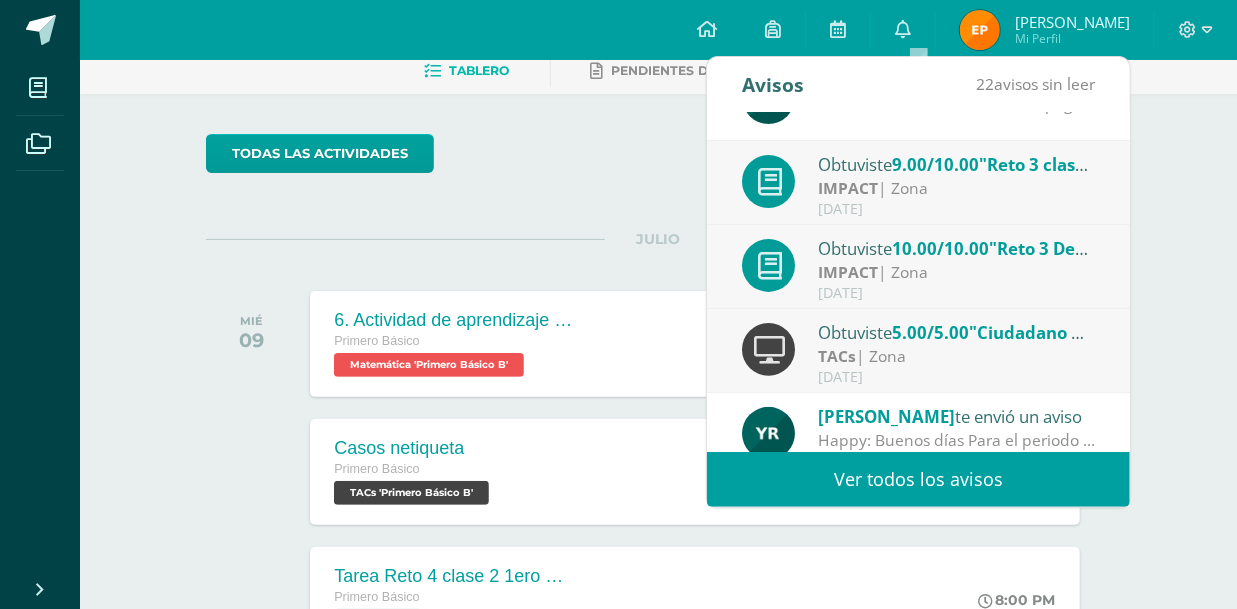 scroll, scrollTop: 141, scrollLeft: 0, axis: vertical 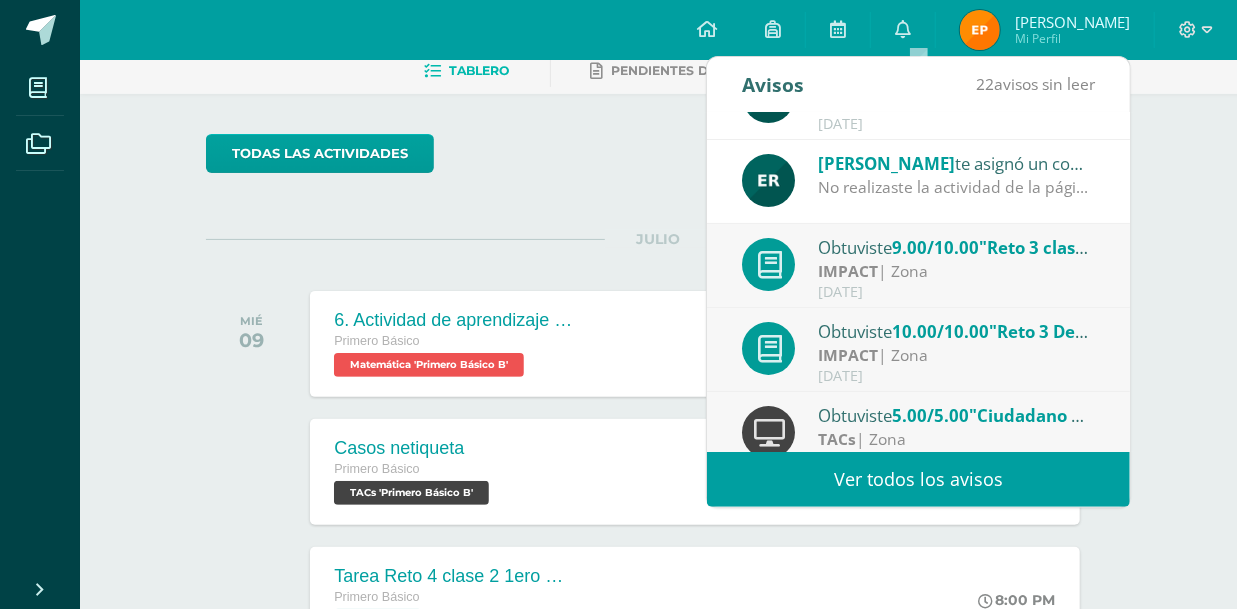 click at bounding box center [768, 180] 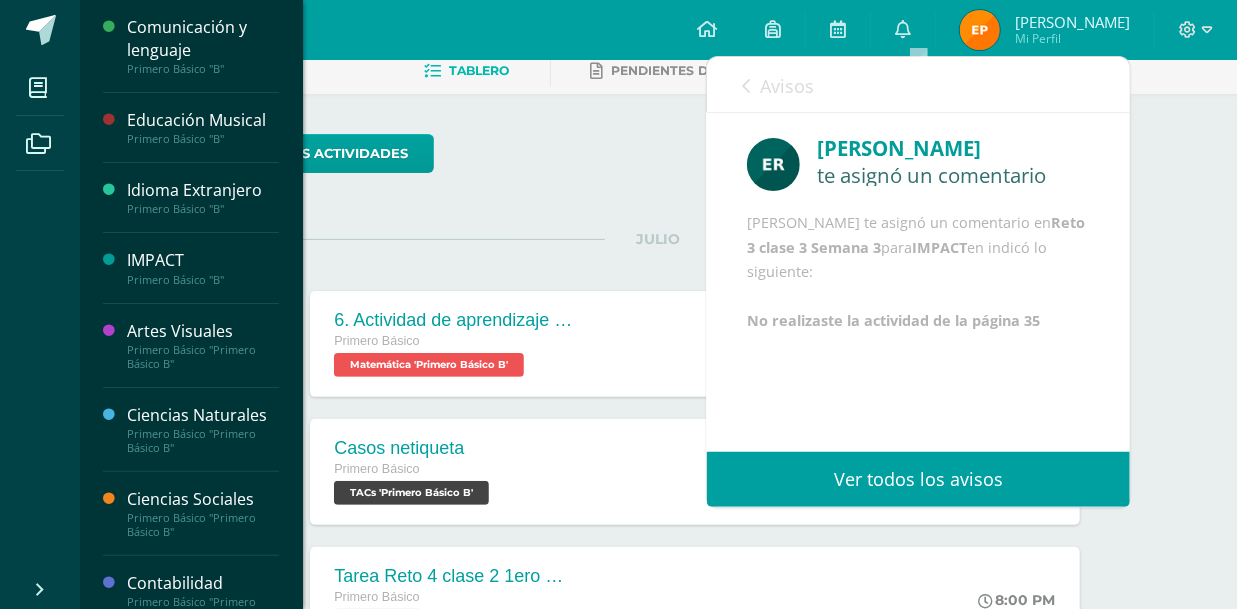 click on "IMPACT" at bounding box center (203, 260) 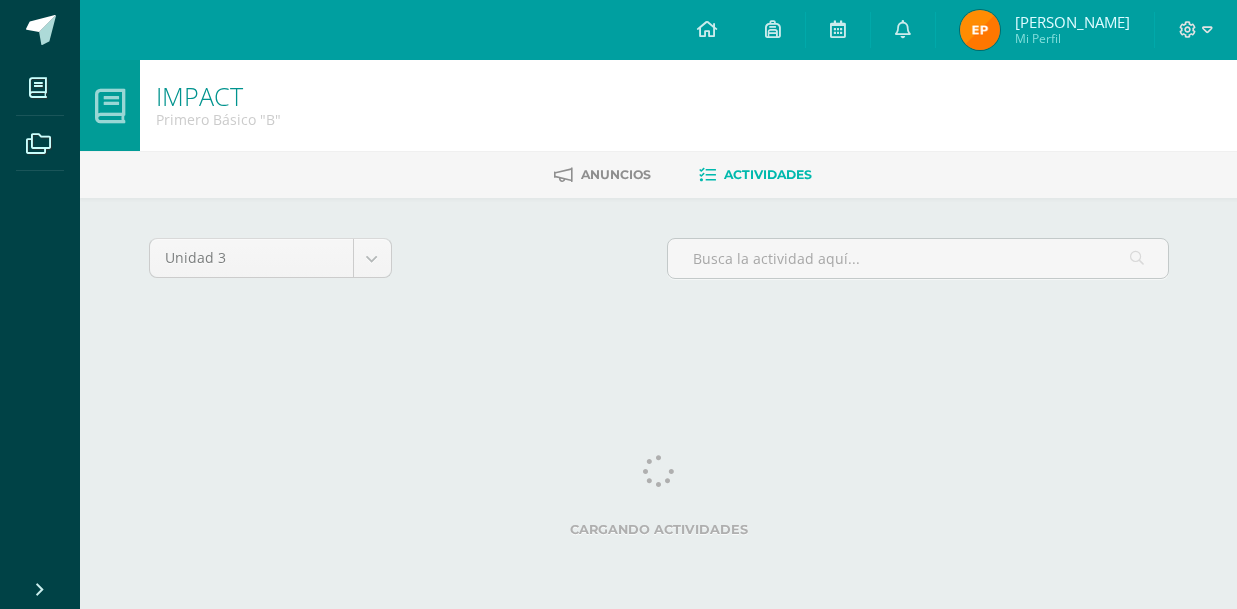 scroll, scrollTop: 0, scrollLeft: 0, axis: both 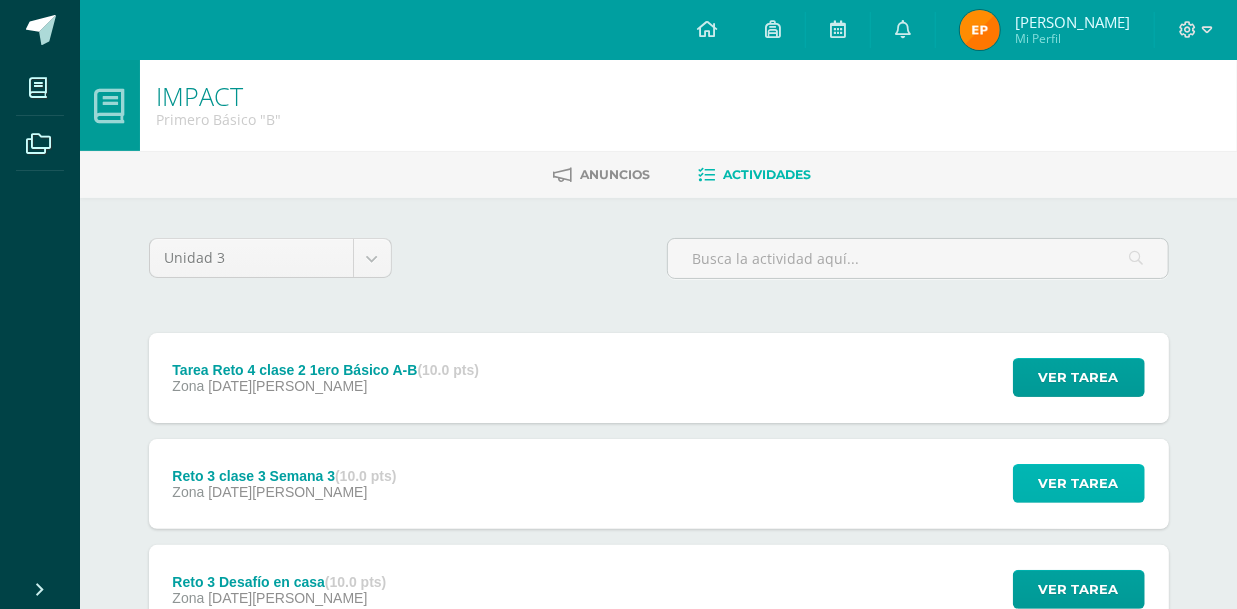 click on "Ver tarea" at bounding box center [1079, 483] 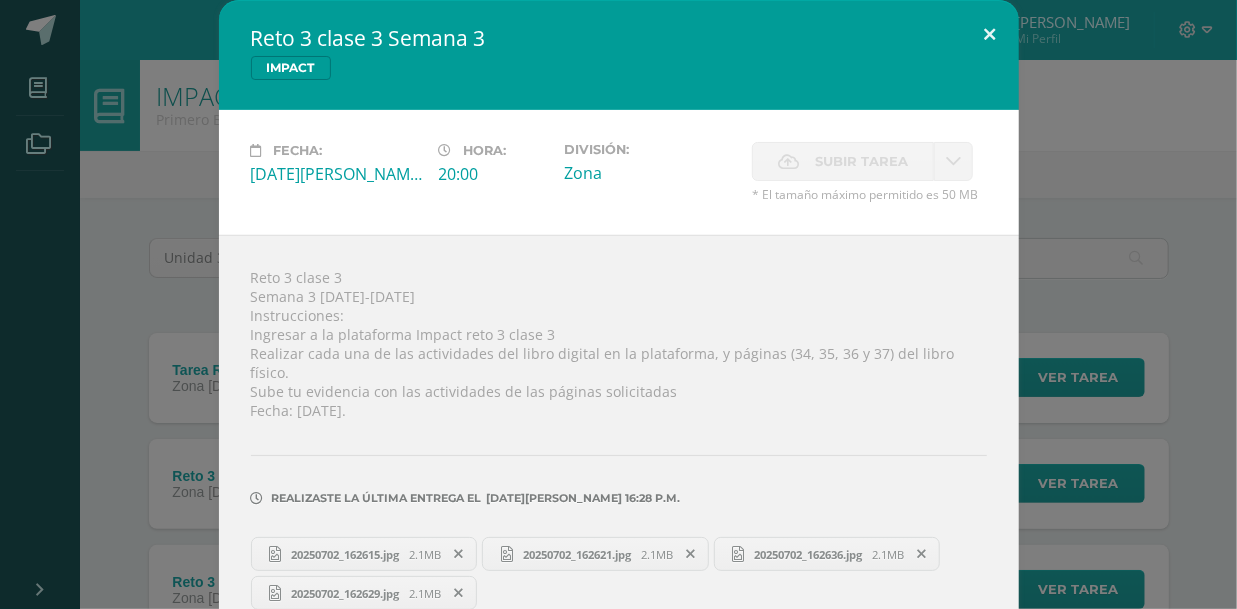 click at bounding box center (990, 34) 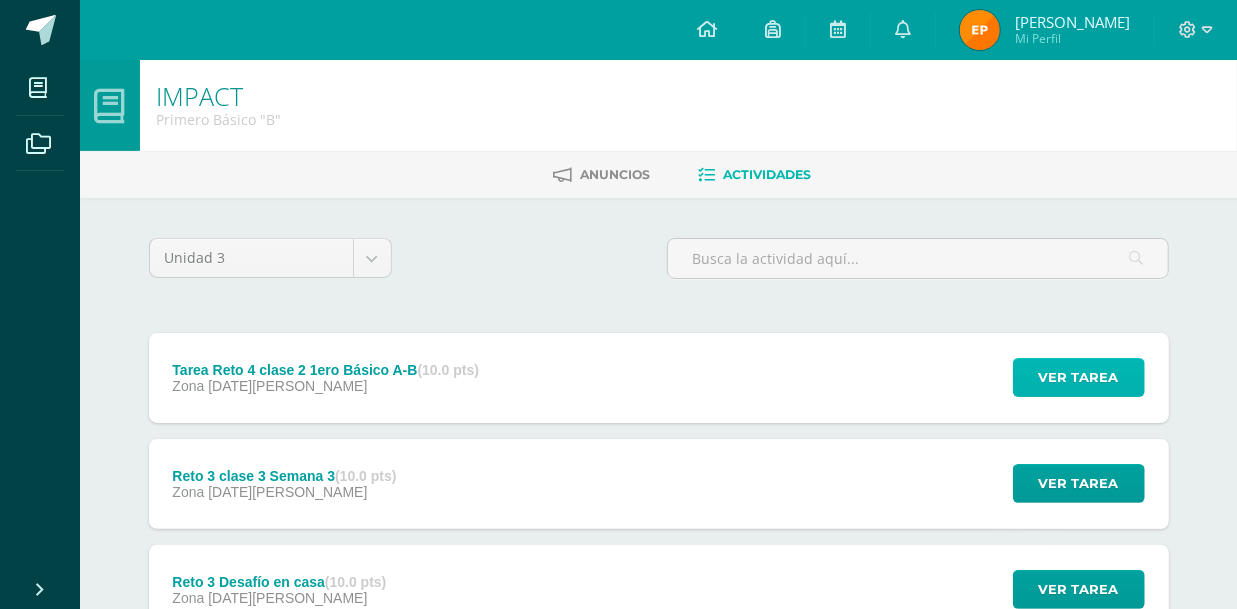 click on "Ver tarea" at bounding box center (1079, 377) 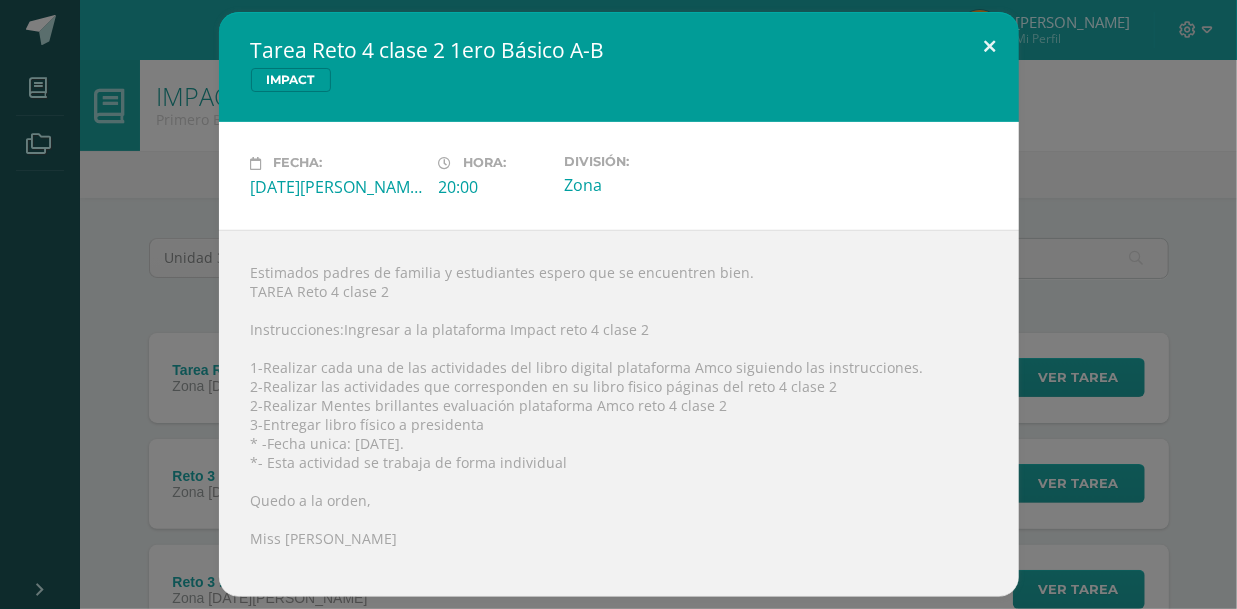 click at bounding box center (990, 46) 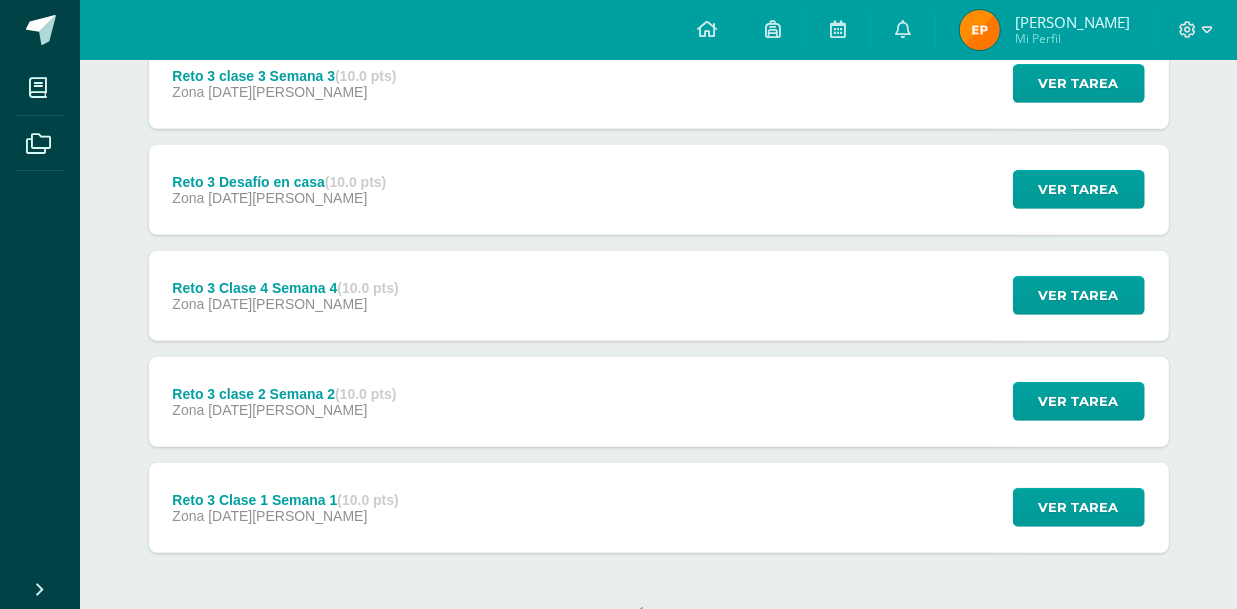 scroll, scrollTop: 0, scrollLeft: 0, axis: both 